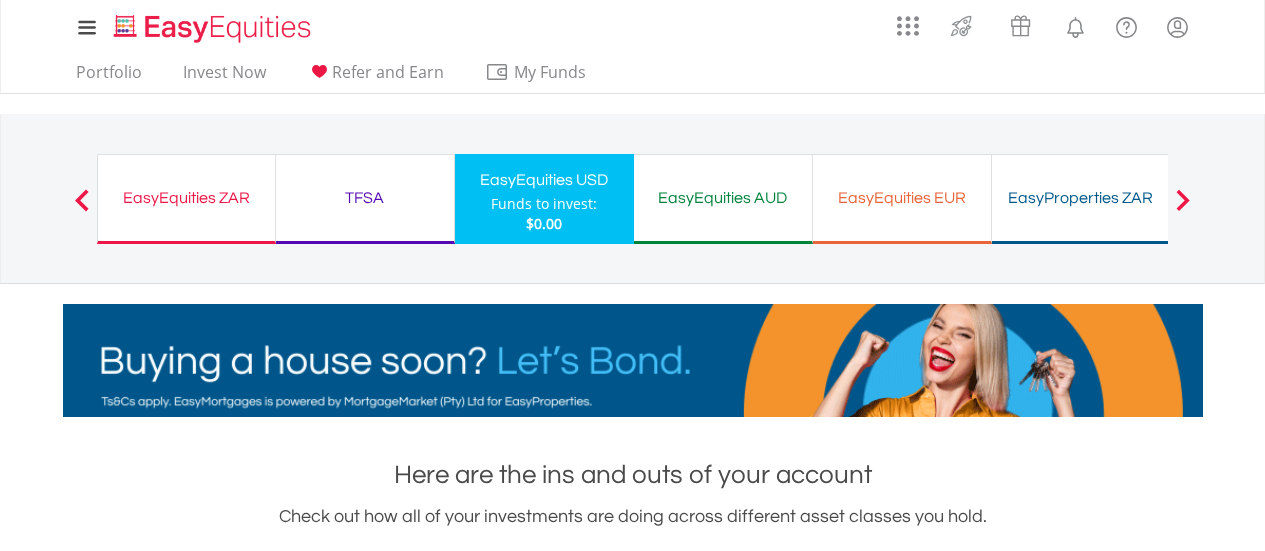 scroll, scrollTop: 657, scrollLeft: 0, axis: vertical 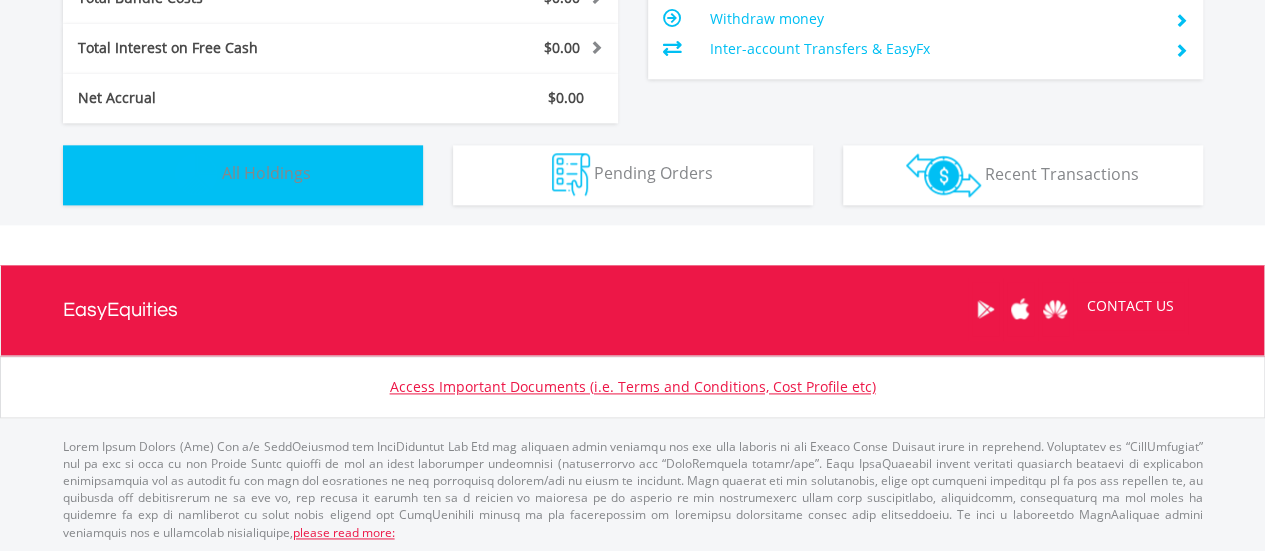 click on "Holdings
All Holdings" at bounding box center [243, 175] 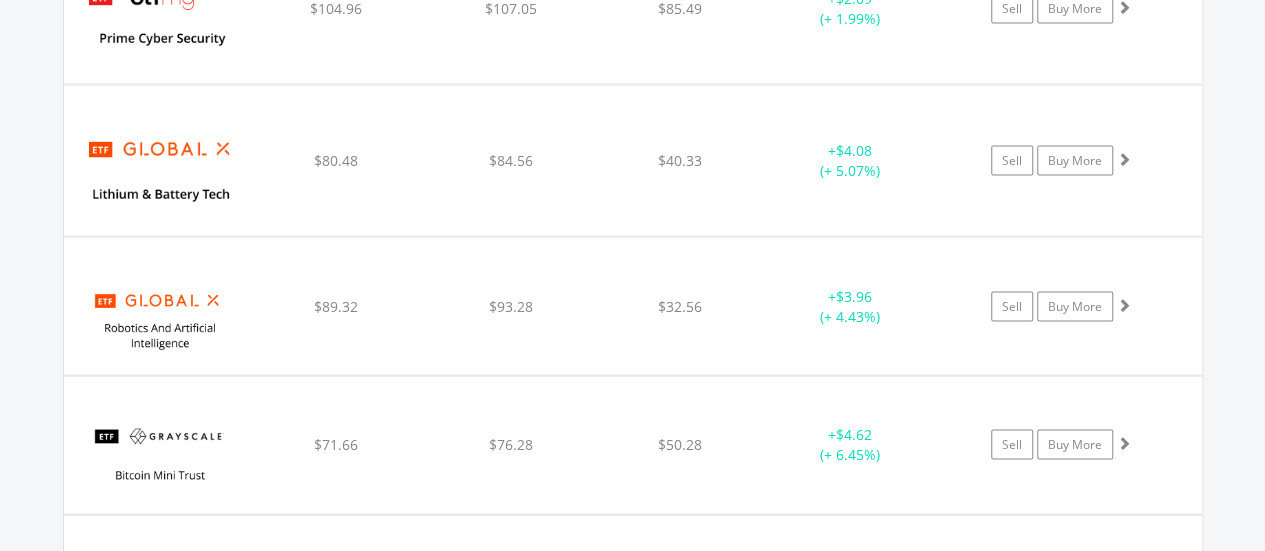 scroll, scrollTop: 1942, scrollLeft: 0, axis: vertical 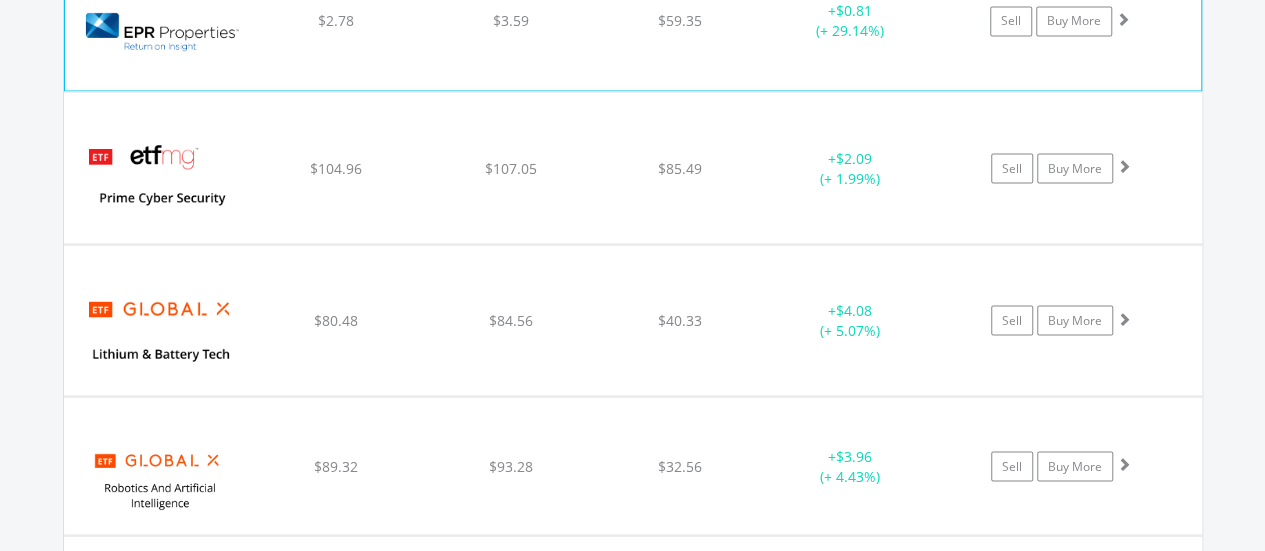 click on "﻿
Global X Lithium & Battery Tech ETF
$80.48
$84.56
$40.33
+  $4.08 (+ 5.07%)
Sell
Buy More" at bounding box center (633, -125) 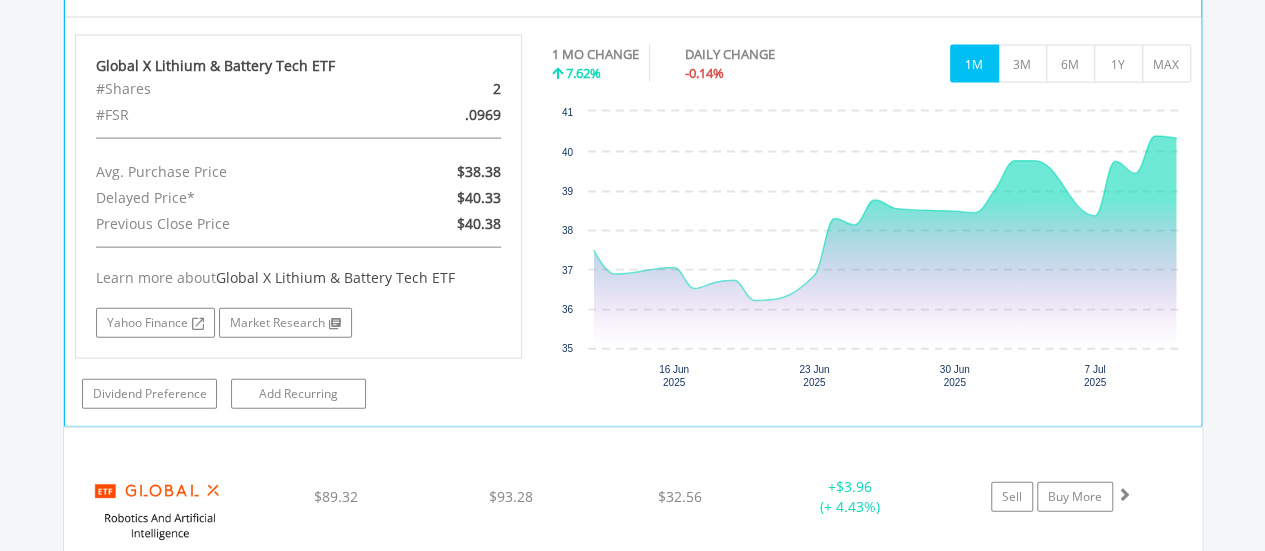 scroll, scrollTop: 1942, scrollLeft: 0, axis: vertical 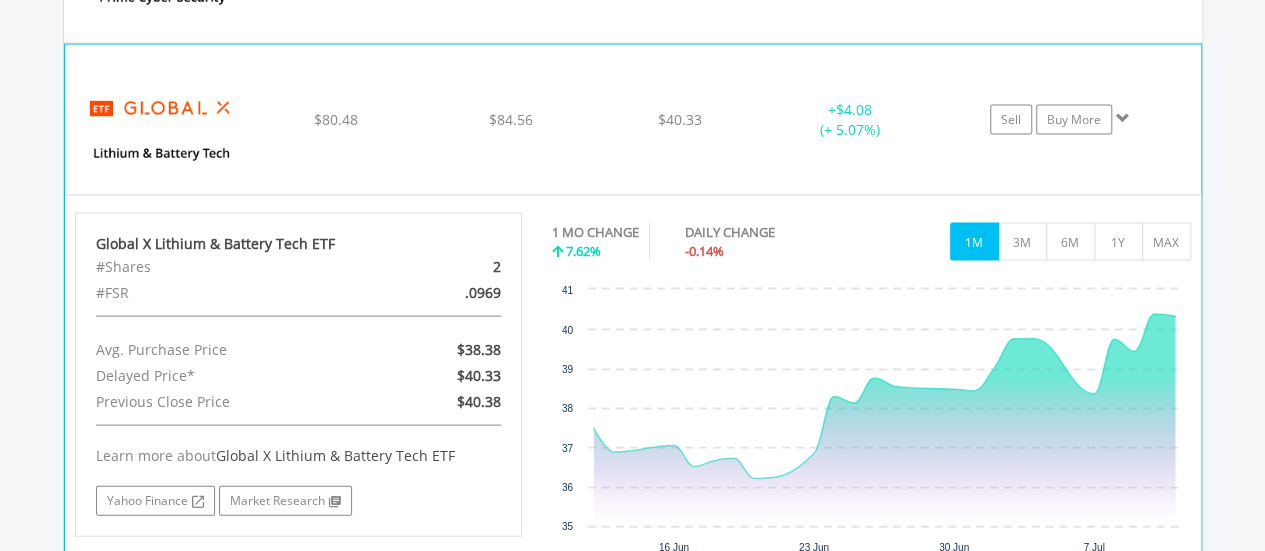 click on "﻿
Global X Lithium & Battery Tech ETF
$80.48
$84.56
$40.33
+  $4.08 (+ 5.07%)
Sell
Buy More" at bounding box center (633, -325) 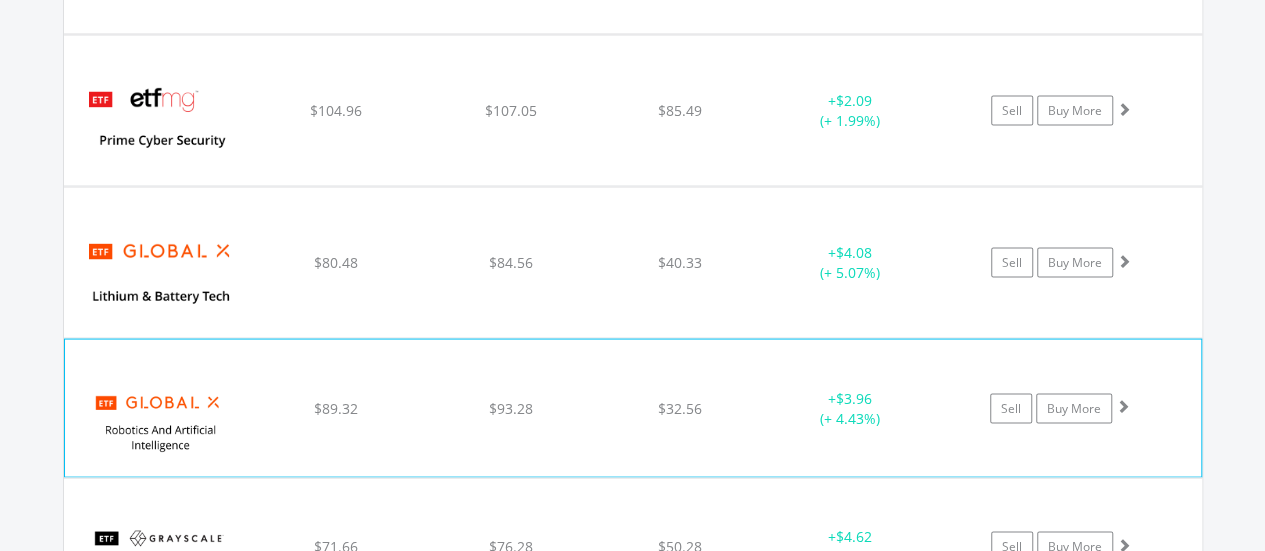 scroll, scrollTop: 1842, scrollLeft: 0, axis: vertical 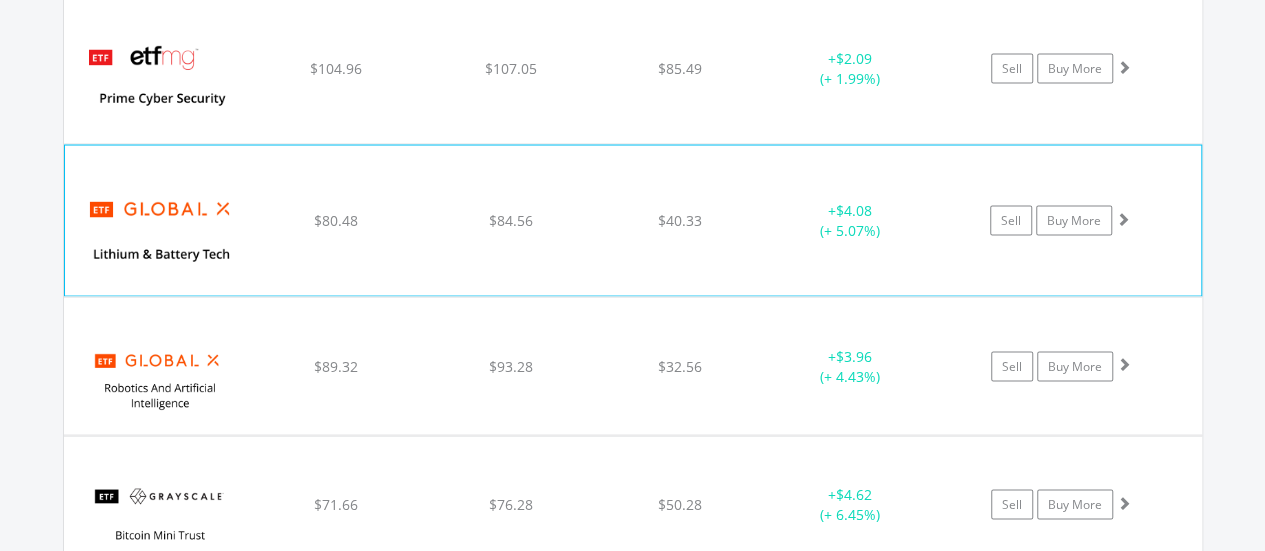 drag, startPoint x: 880, startPoint y: 213, endPoint x: 834, endPoint y: 202, distance: 47.296936 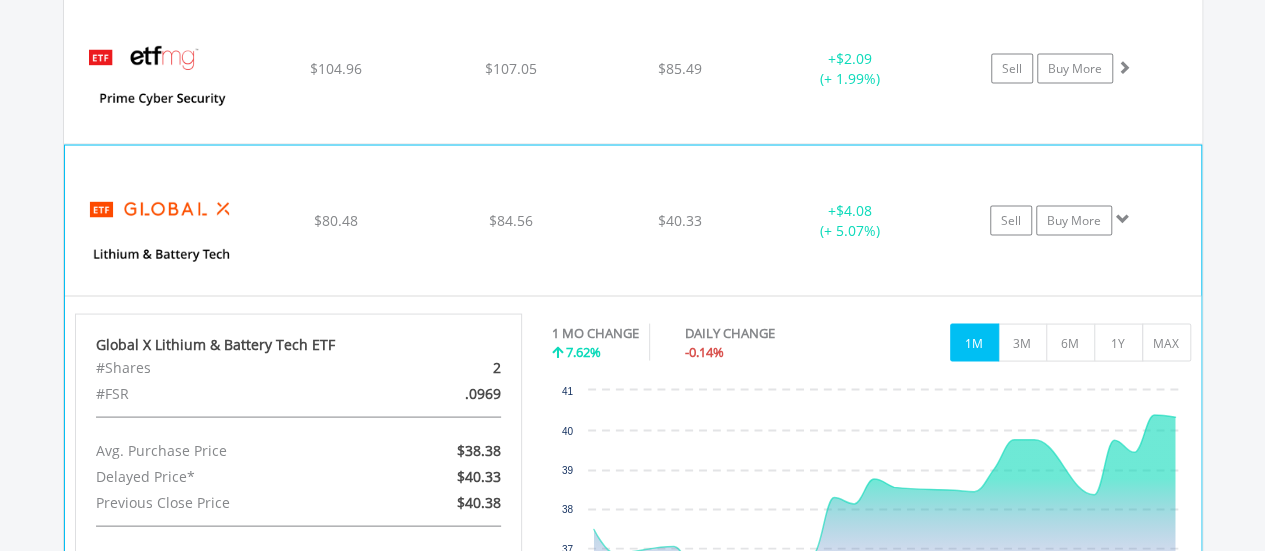click on "+  $4.08 (+ 5.07%)" at bounding box center [850, -225] 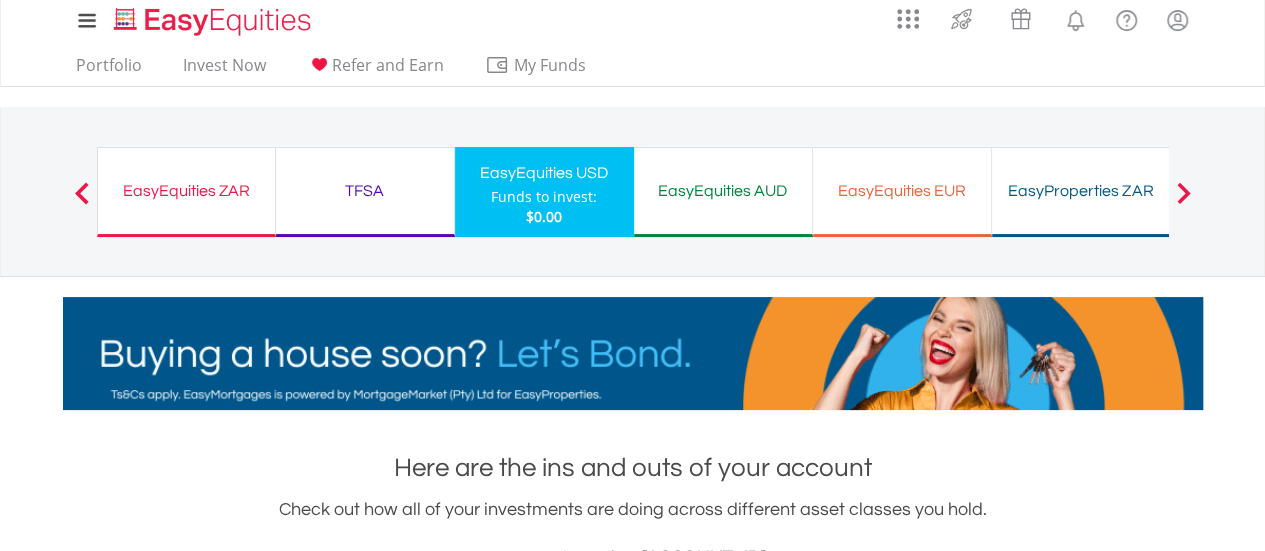scroll, scrollTop: 0, scrollLeft: 0, axis: both 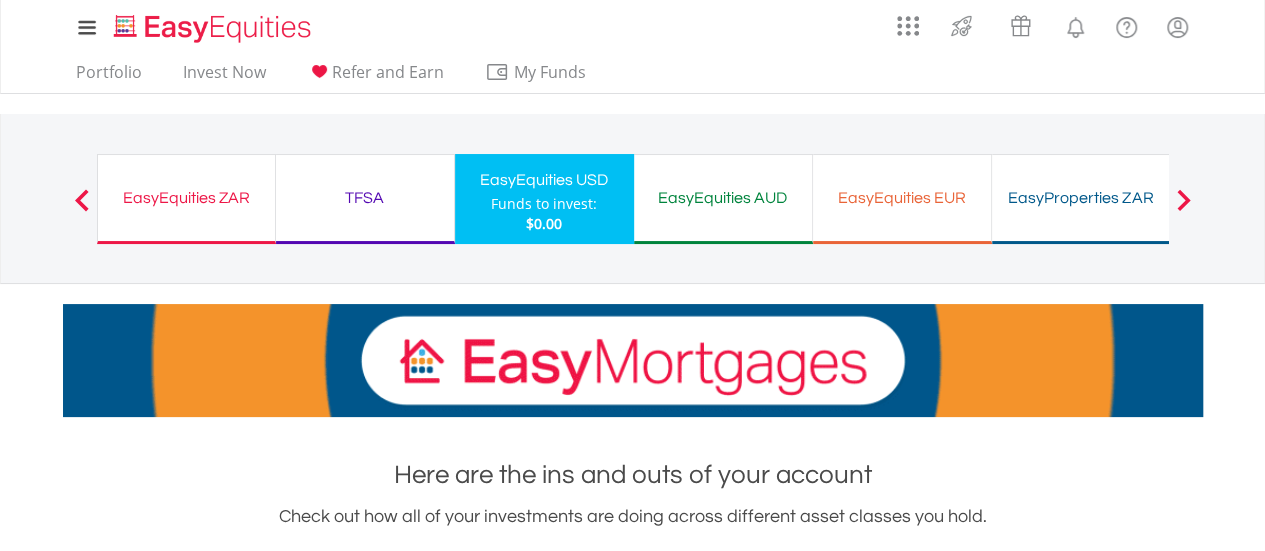 click on "EasyEquities ZAR" at bounding box center [186, 198] 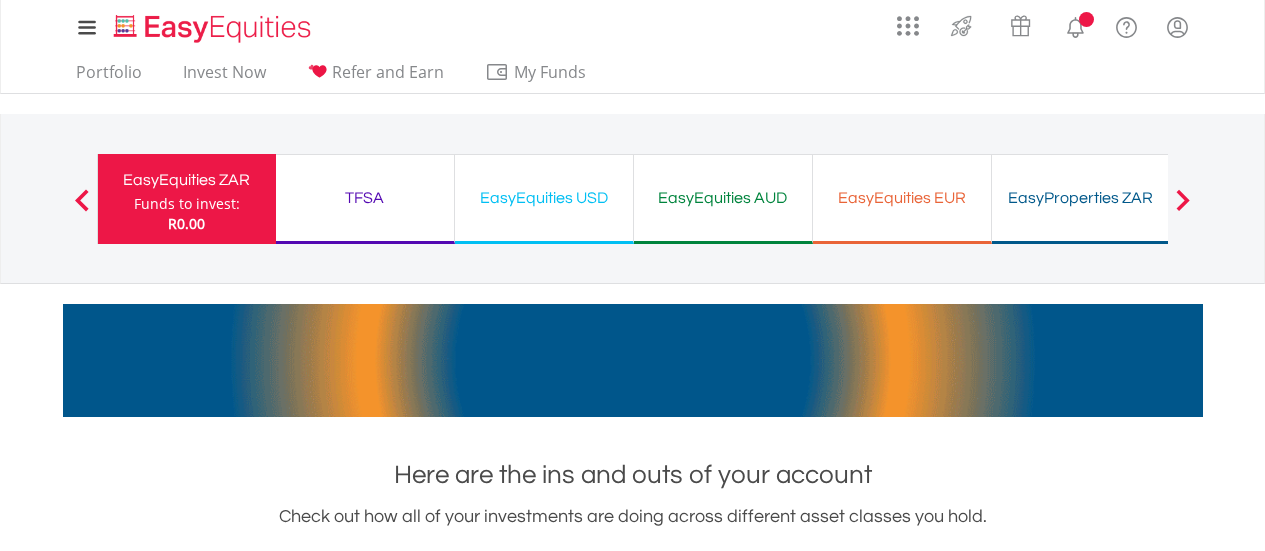 scroll, scrollTop: 400, scrollLeft: 0, axis: vertical 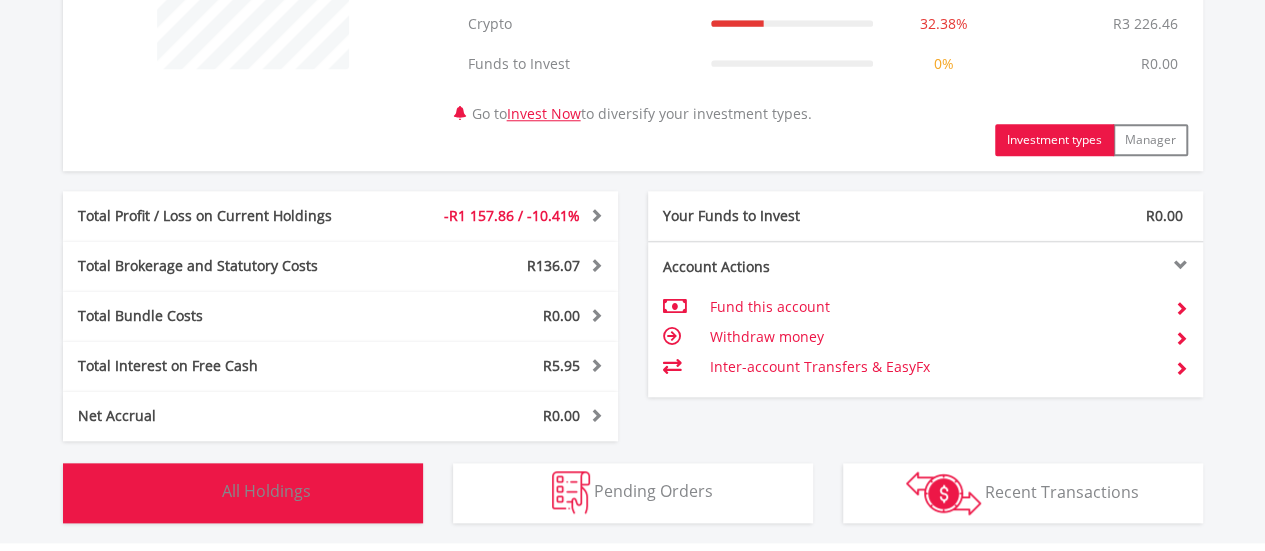 click on "All Holdings" at bounding box center (266, 491) 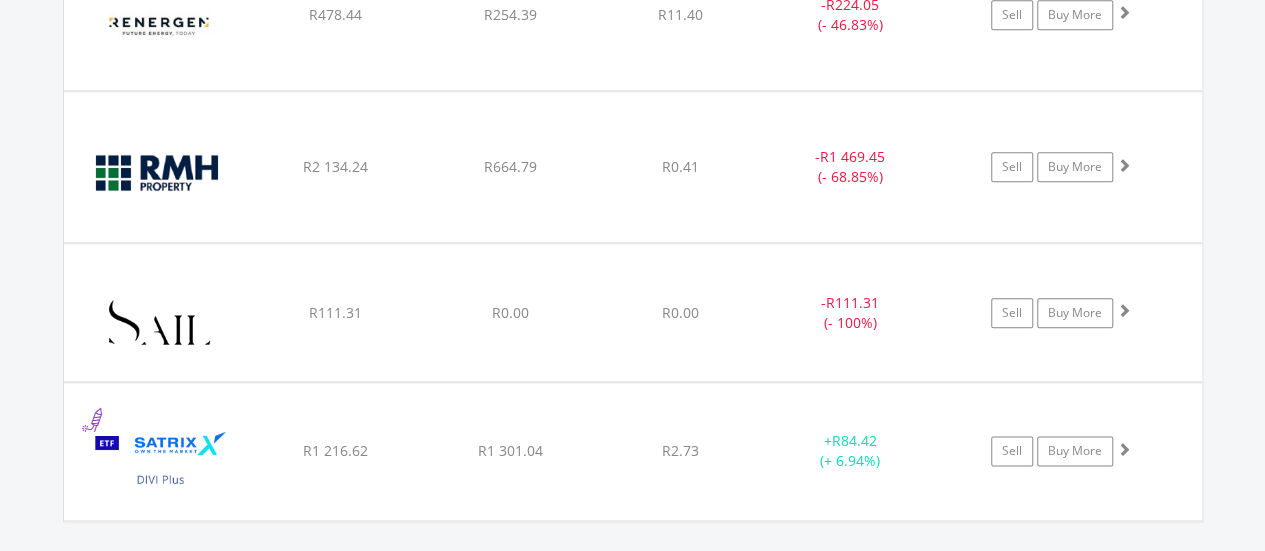 scroll, scrollTop: 4882, scrollLeft: 0, axis: vertical 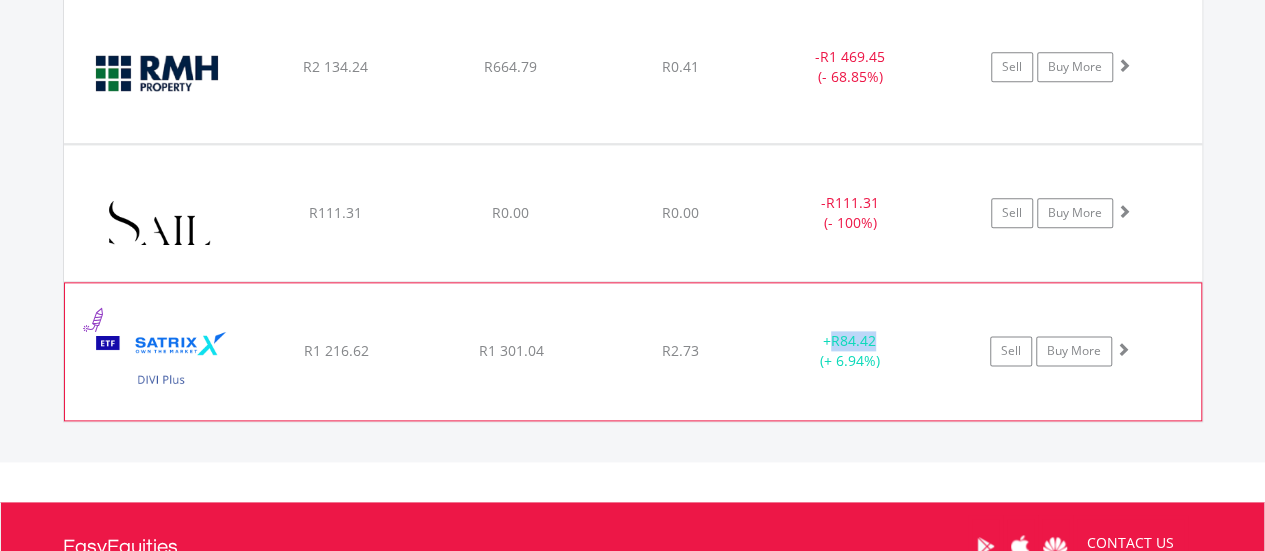 drag, startPoint x: 900, startPoint y: 327, endPoint x: 799, endPoint y: 320, distance: 101.24229 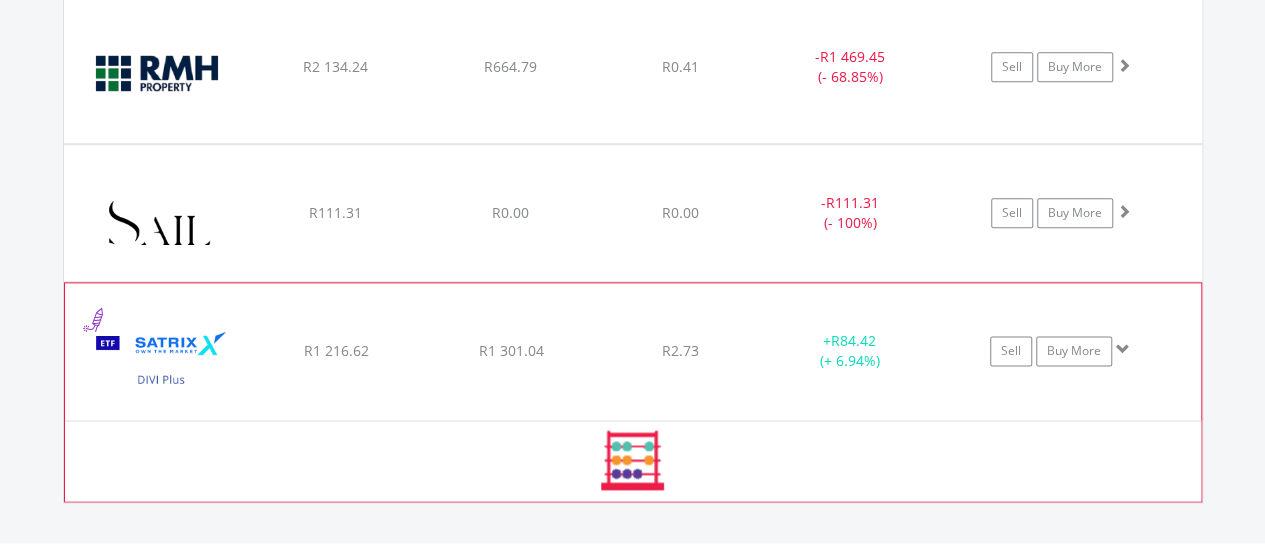 click on "﻿
Satrix DIVI ETF
R1 216.62
R1 301.04
R2.73
+  R84.42 (+ 6.94%)
Sell
Buy More" at bounding box center [633, -3232] 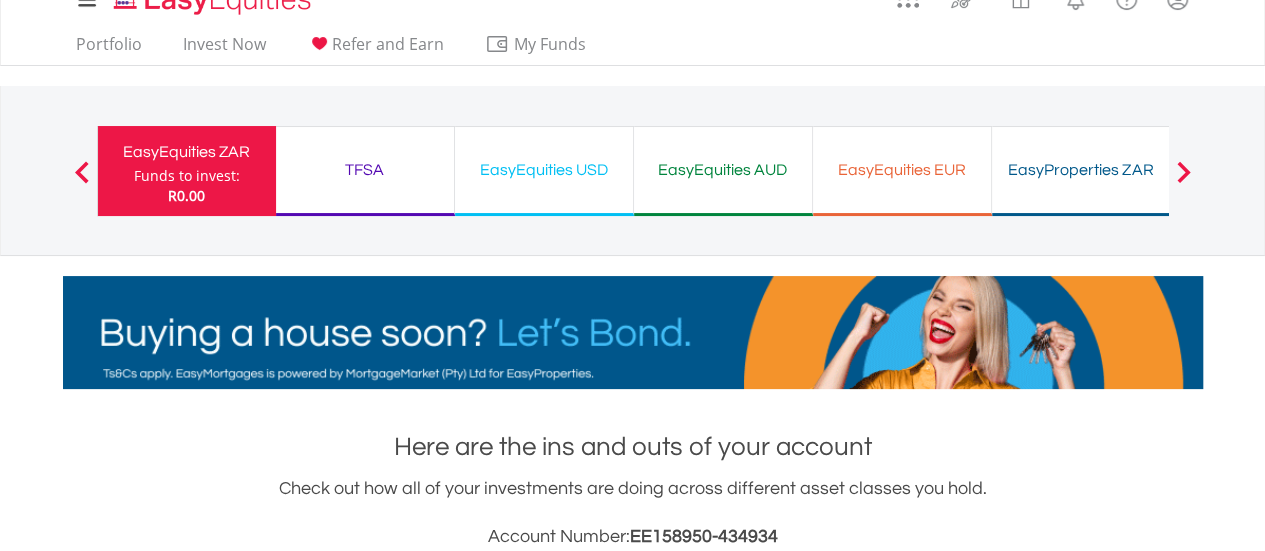 scroll, scrollTop: 0, scrollLeft: 0, axis: both 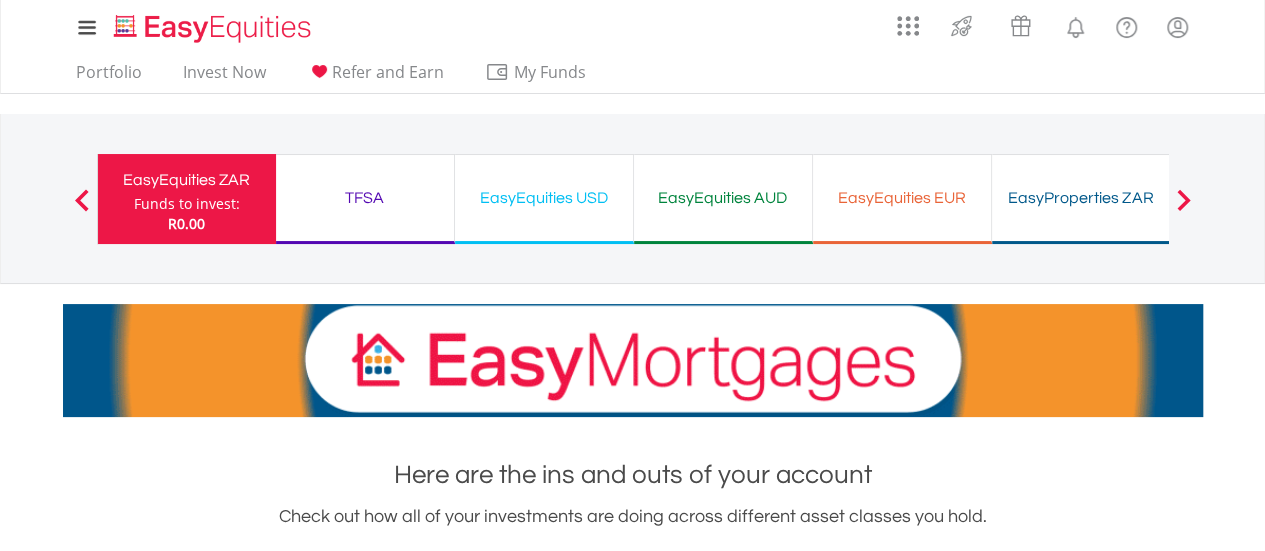 click on "TFSA" at bounding box center (365, 198) 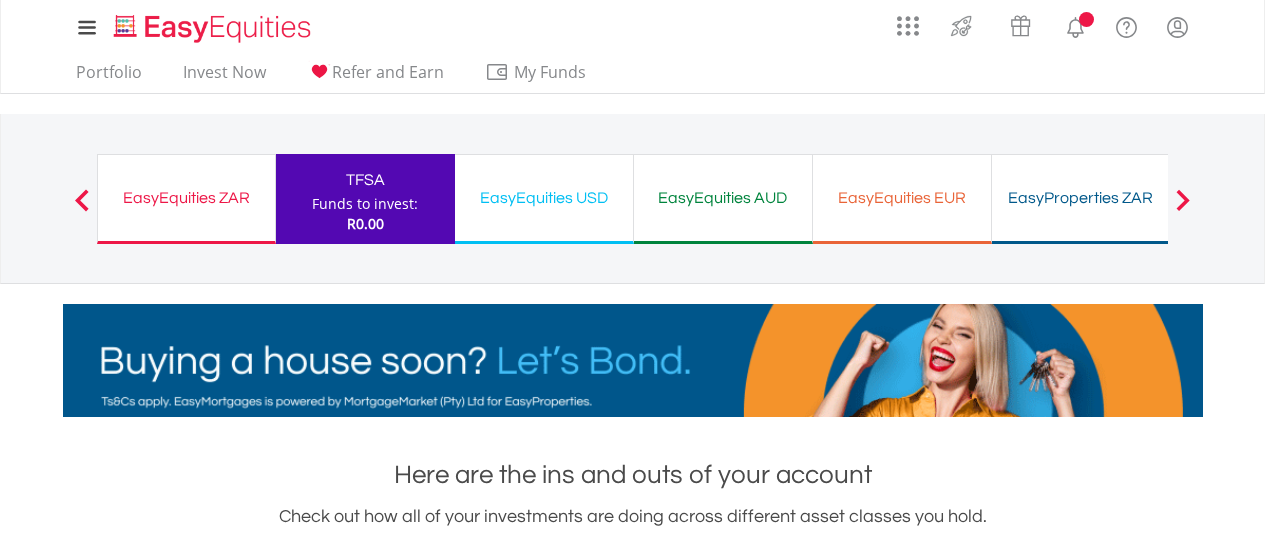 scroll, scrollTop: 400, scrollLeft: 0, axis: vertical 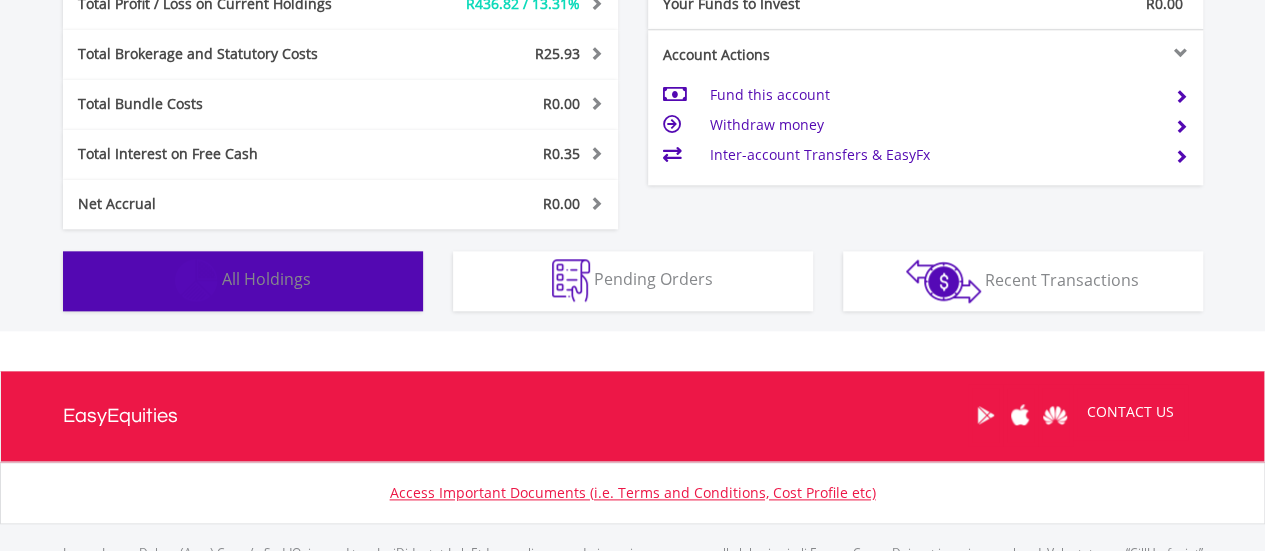 click on "Holdings
All Holdings" at bounding box center [243, 281] 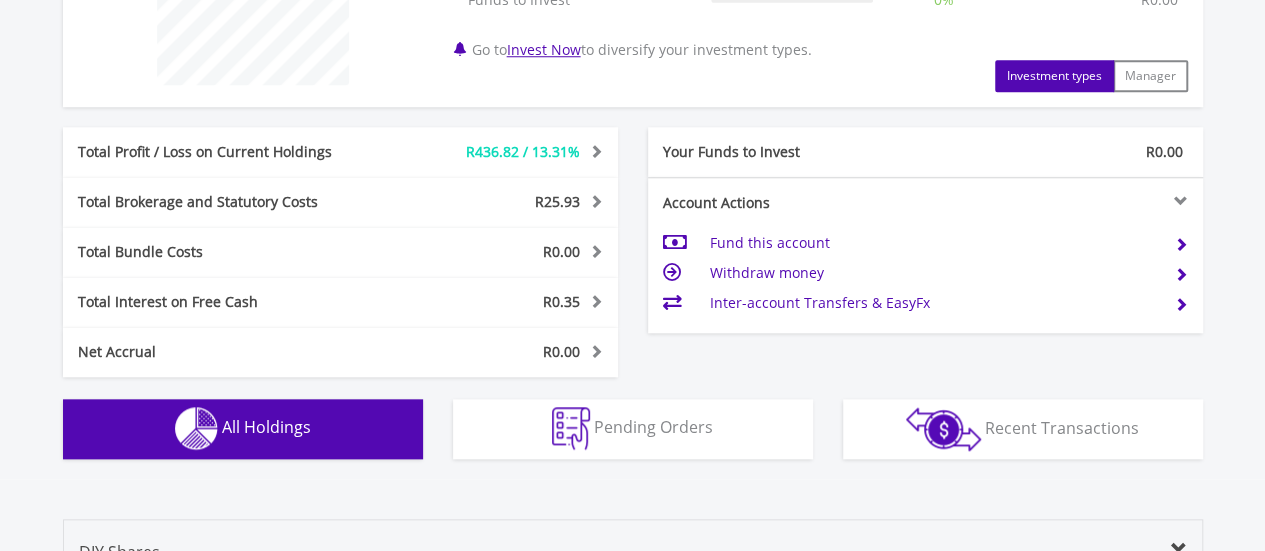 scroll, scrollTop: 900, scrollLeft: 0, axis: vertical 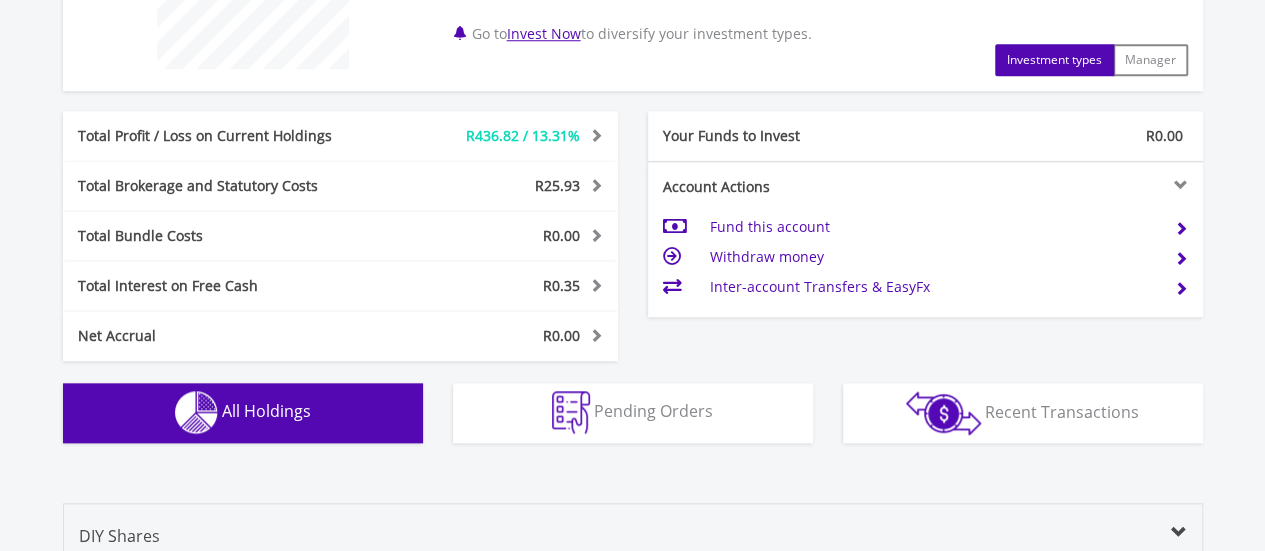 type 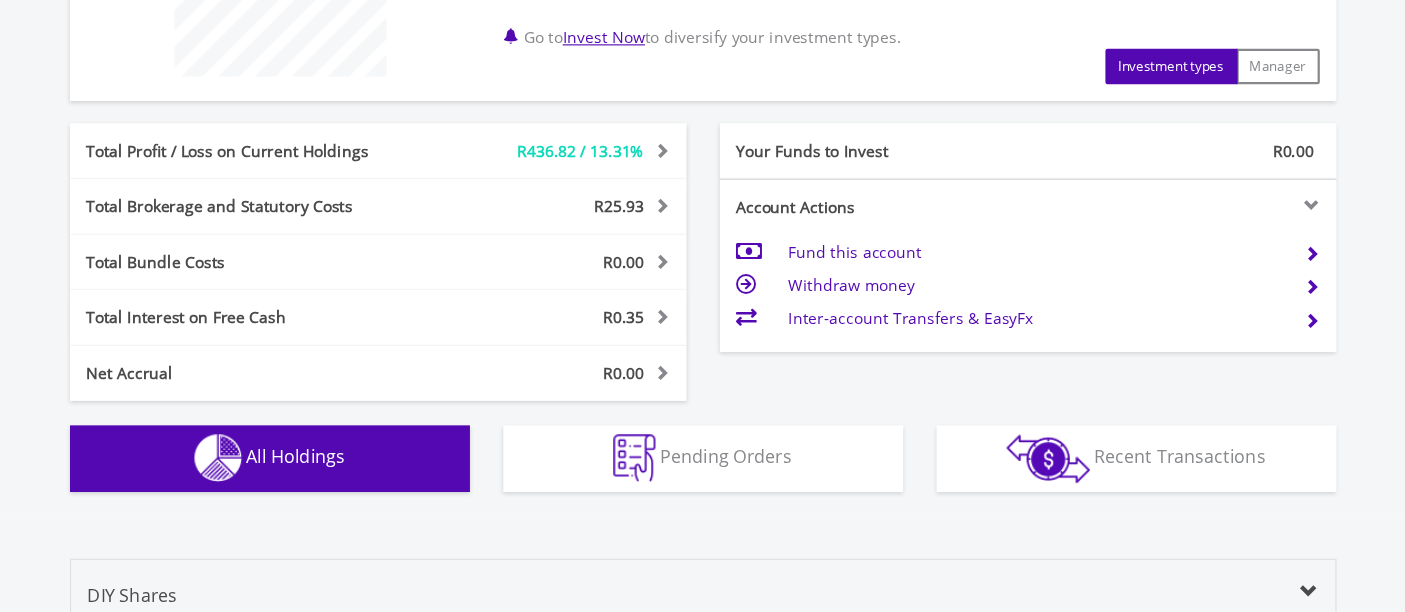 scroll, scrollTop: 900, scrollLeft: 0, axis: vertical 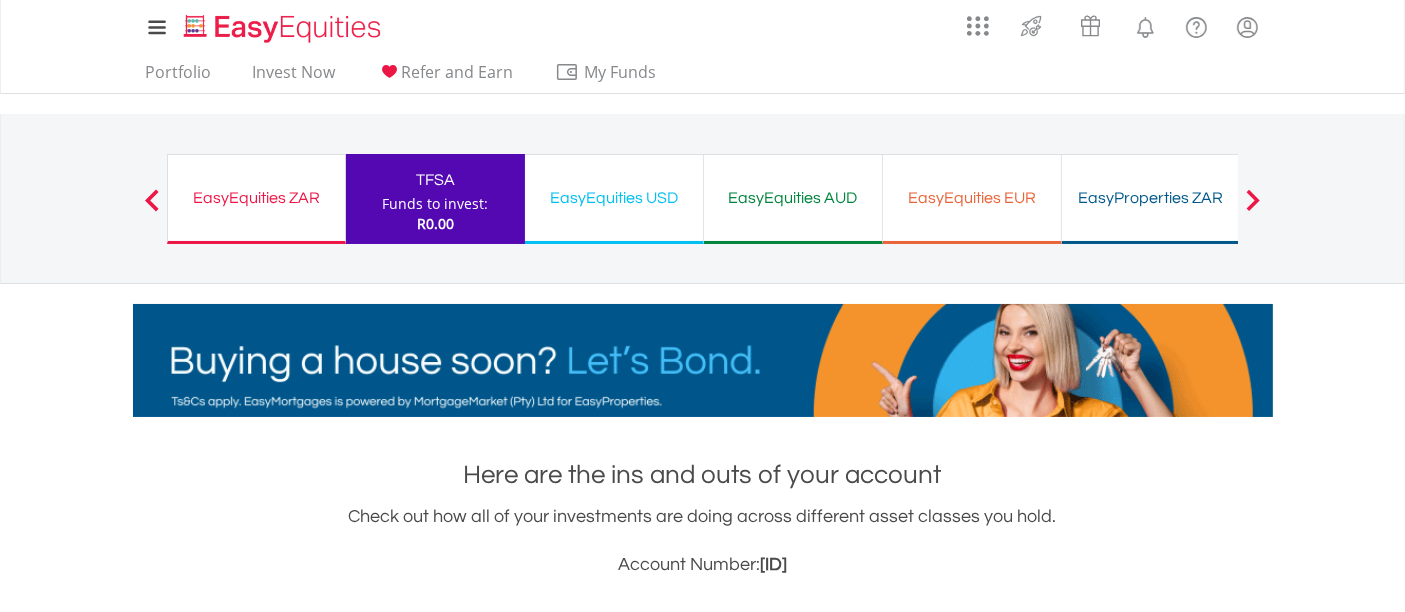 click on "EasyEquities AUD" at bounding box center [793, 198] 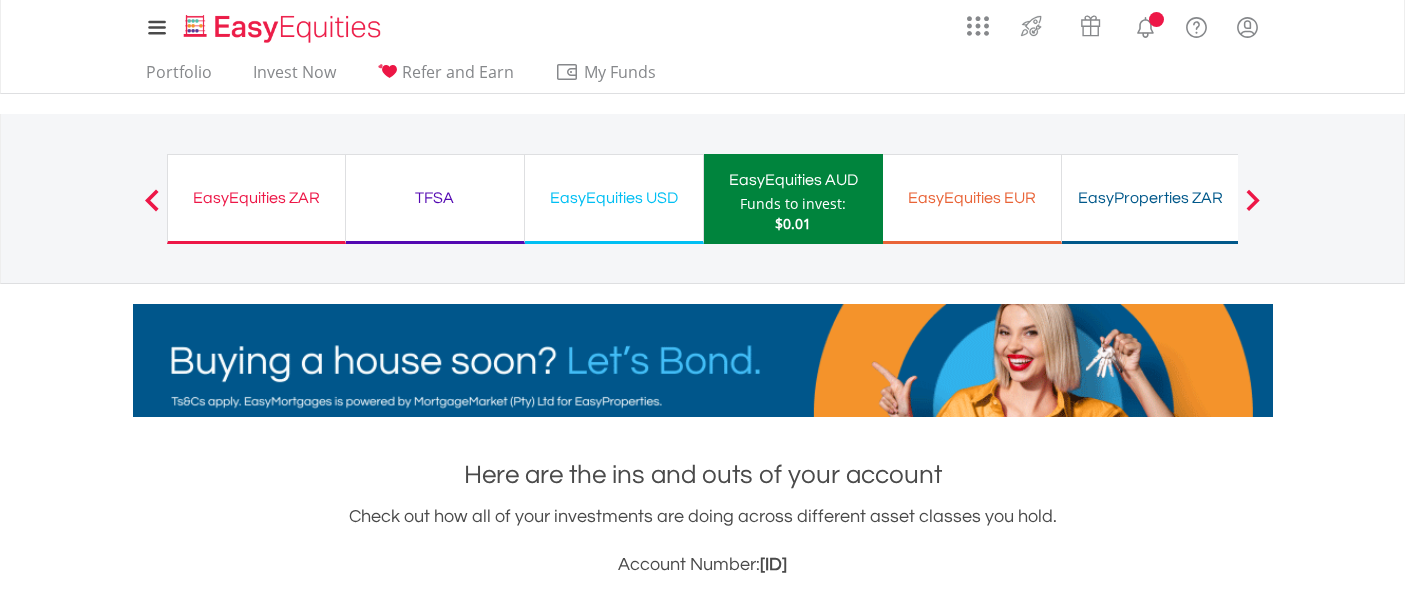scroll, scrollTop: 0, scrollLeft: 0, axis: both 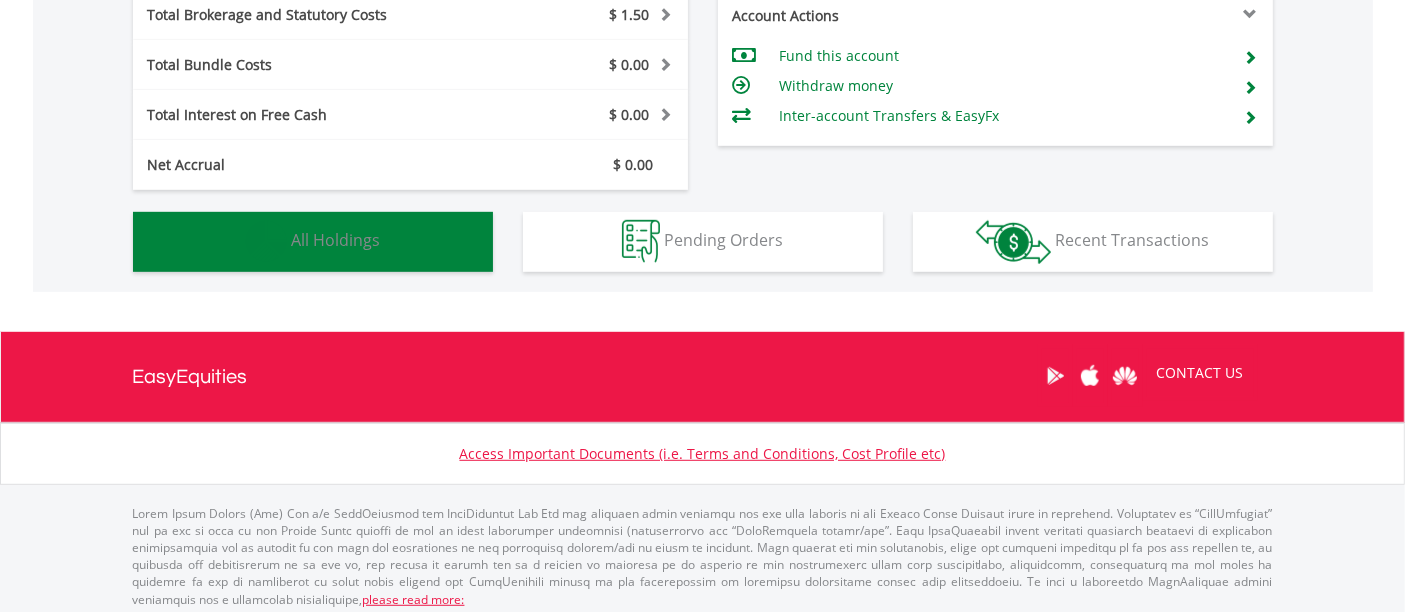 click on "Holdings
All Holdings" at bounding box center [313, 242] 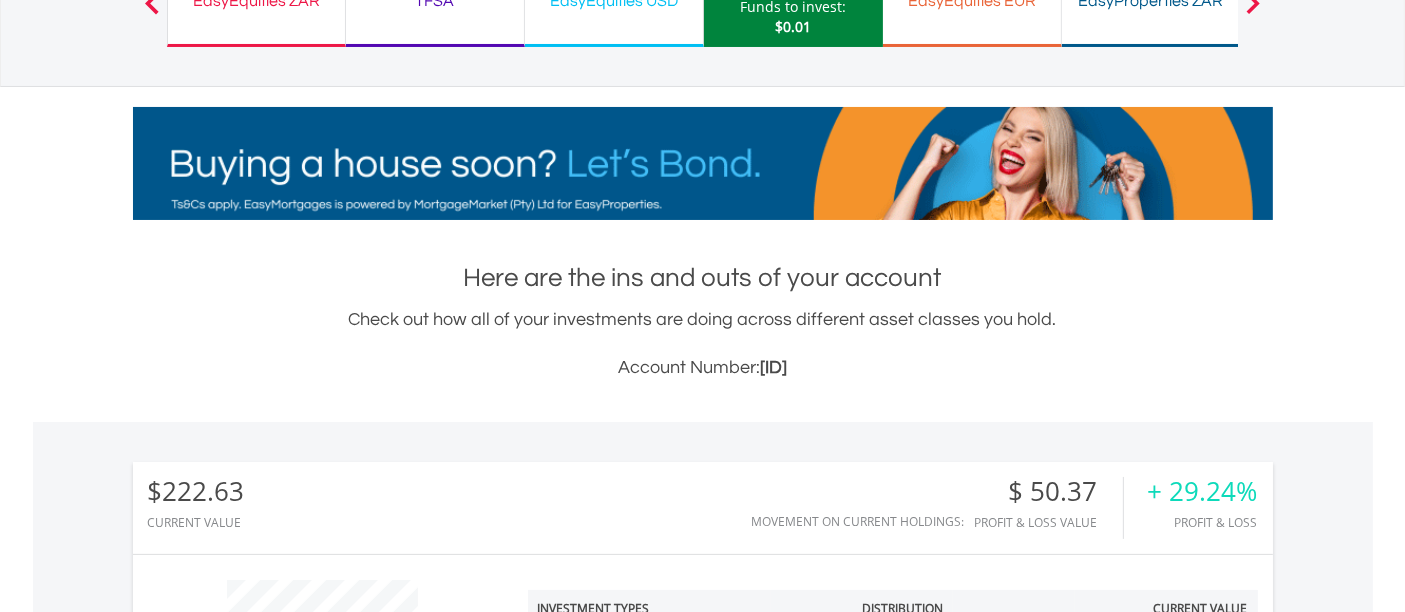 scroll, scrollTop: 107, scrollLeft: 0, axis: vertical 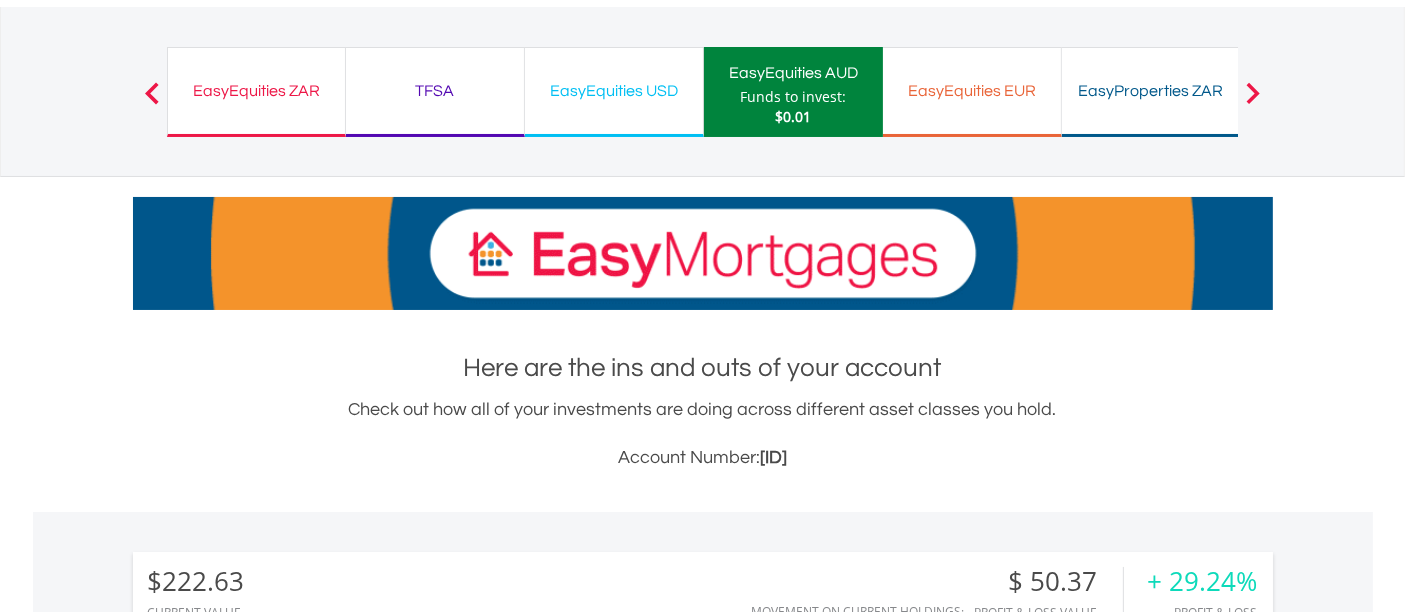 click on "EasyEquities USD
Funds to invest:
$0.01" at bounding box center [614, 92] 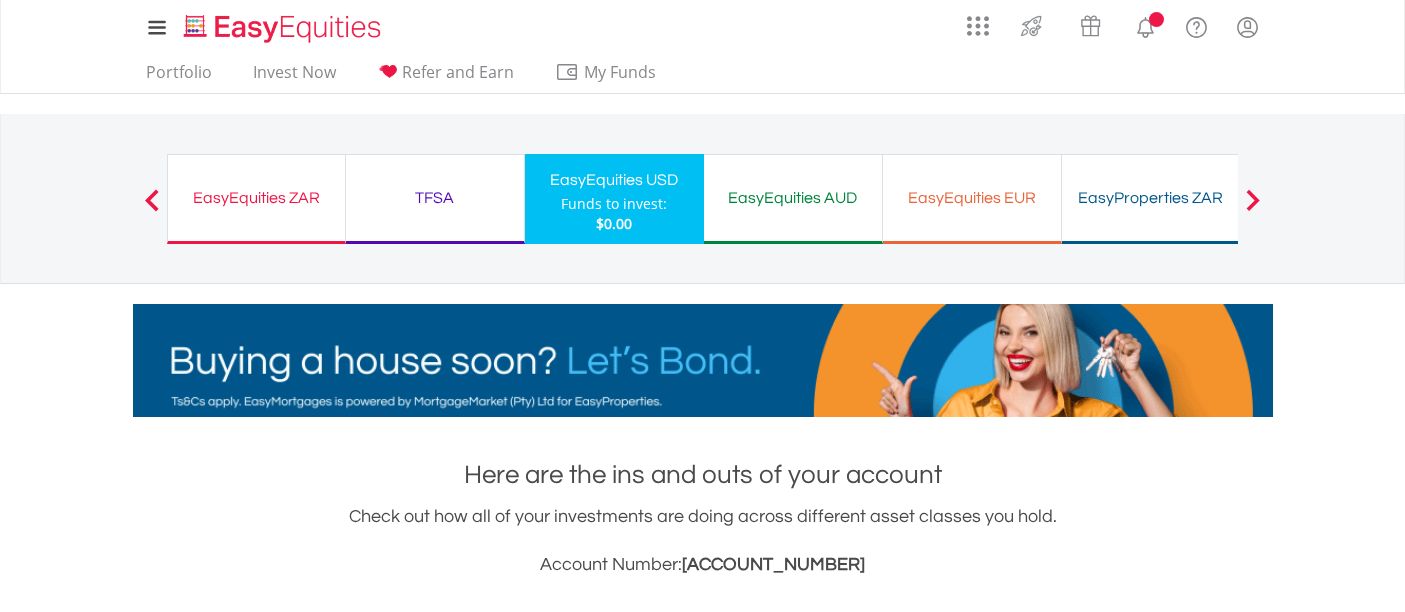 scroll, scrollTop: 0, scrollLeft: 0, axis: both 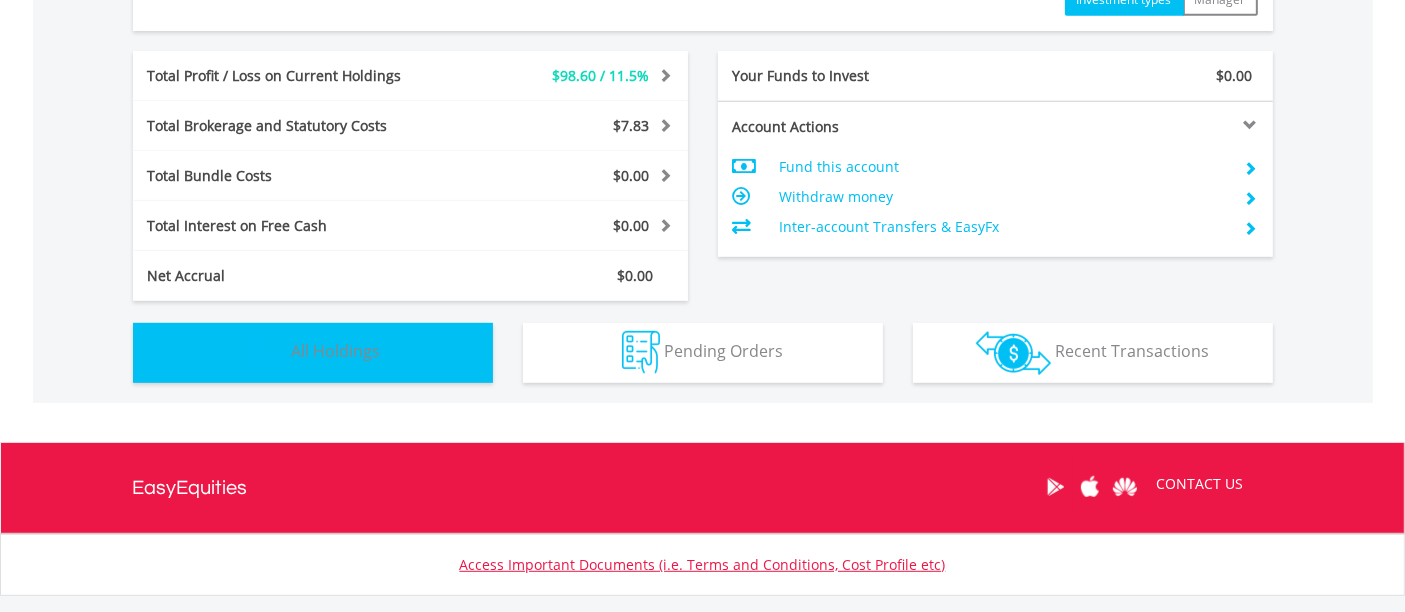 click on "Holdings
All Holdings" at bounding box center [313, 353] 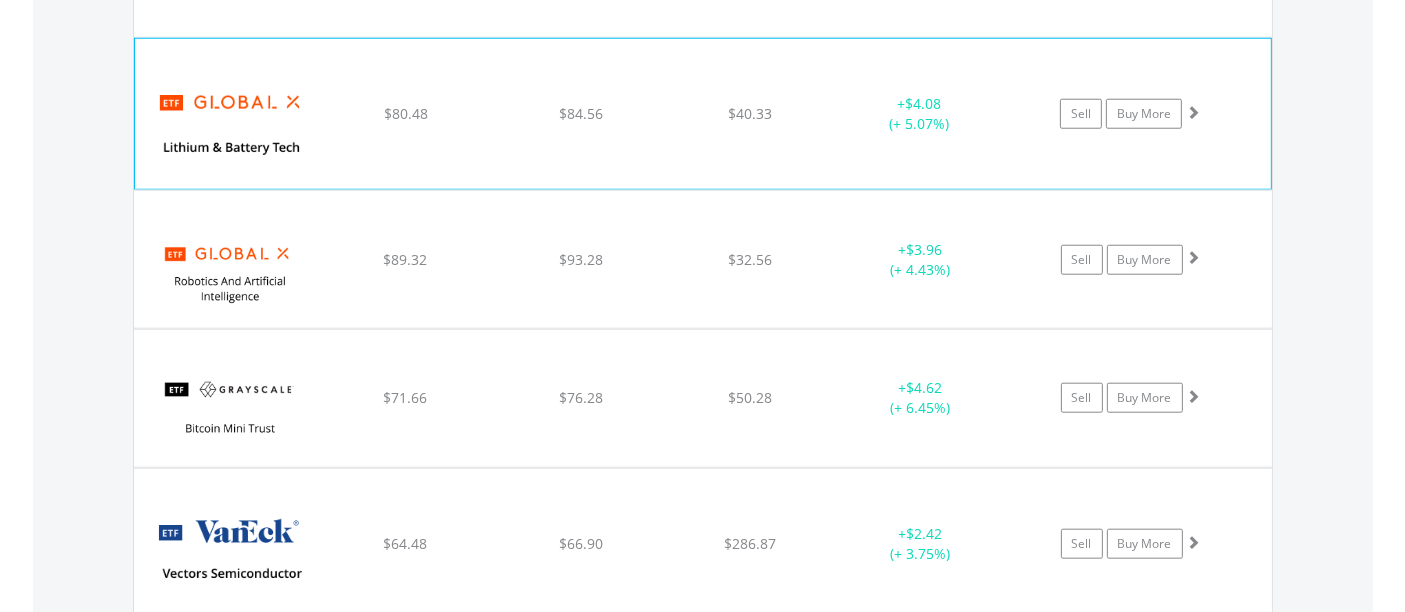 scroll, scrollTop: 1996, scrollLeft: 0, axis: vertical 